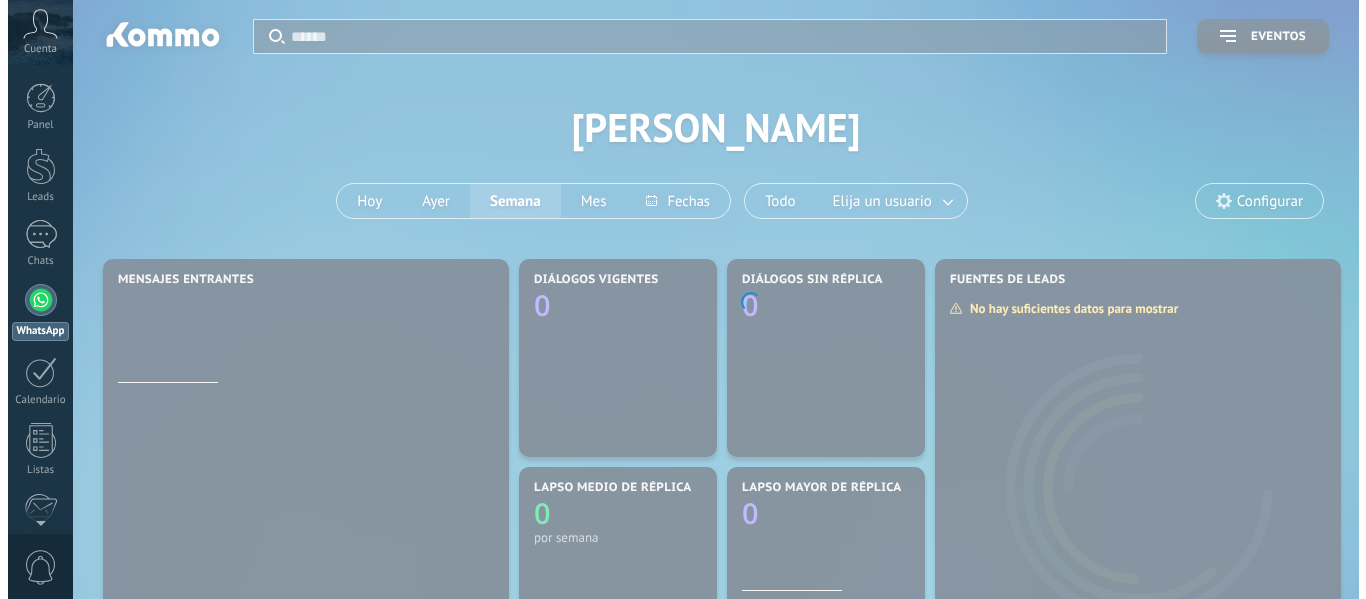 scroll, scrollTop: 0, scrollLeft: 0, axis: both 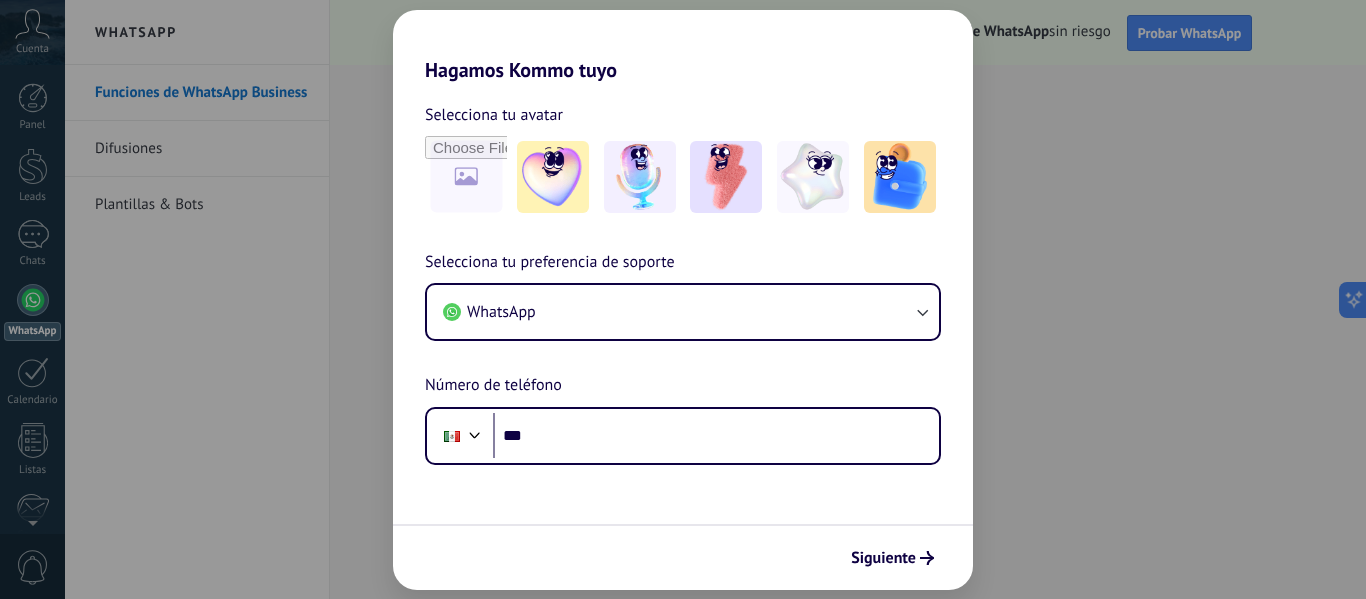 click on "Selecciona tu preferencia de soporte WhatsApp Número de teléfono Phone ***" at bounding box center (683, 357) 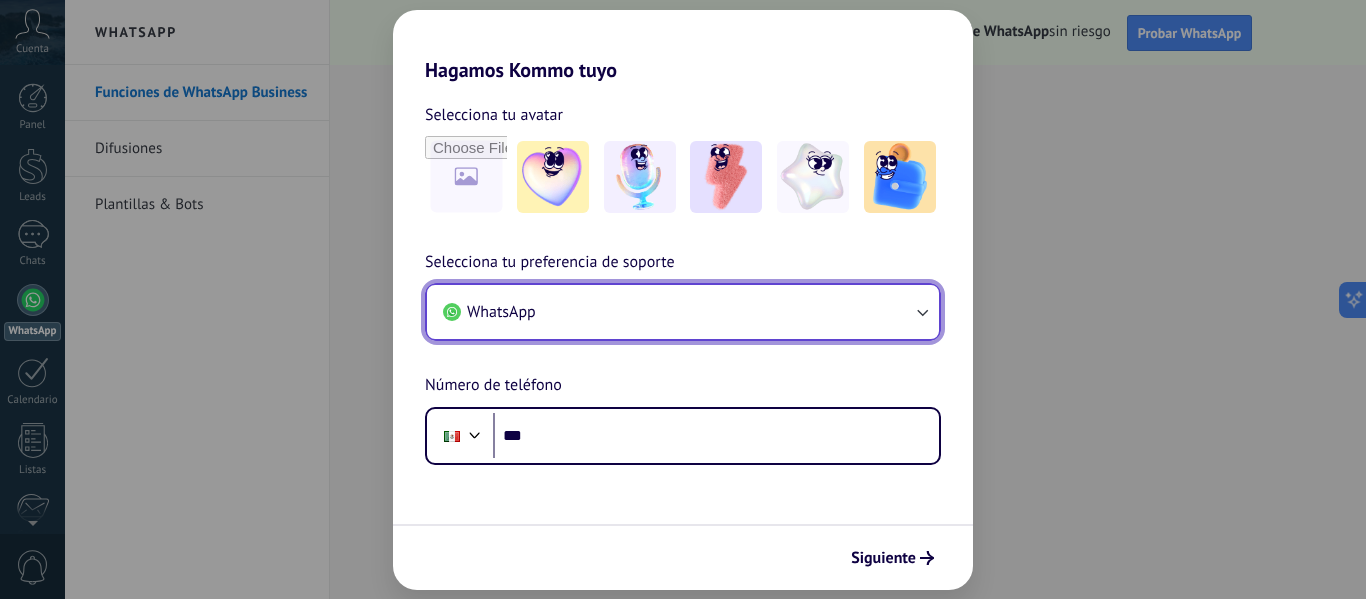 click 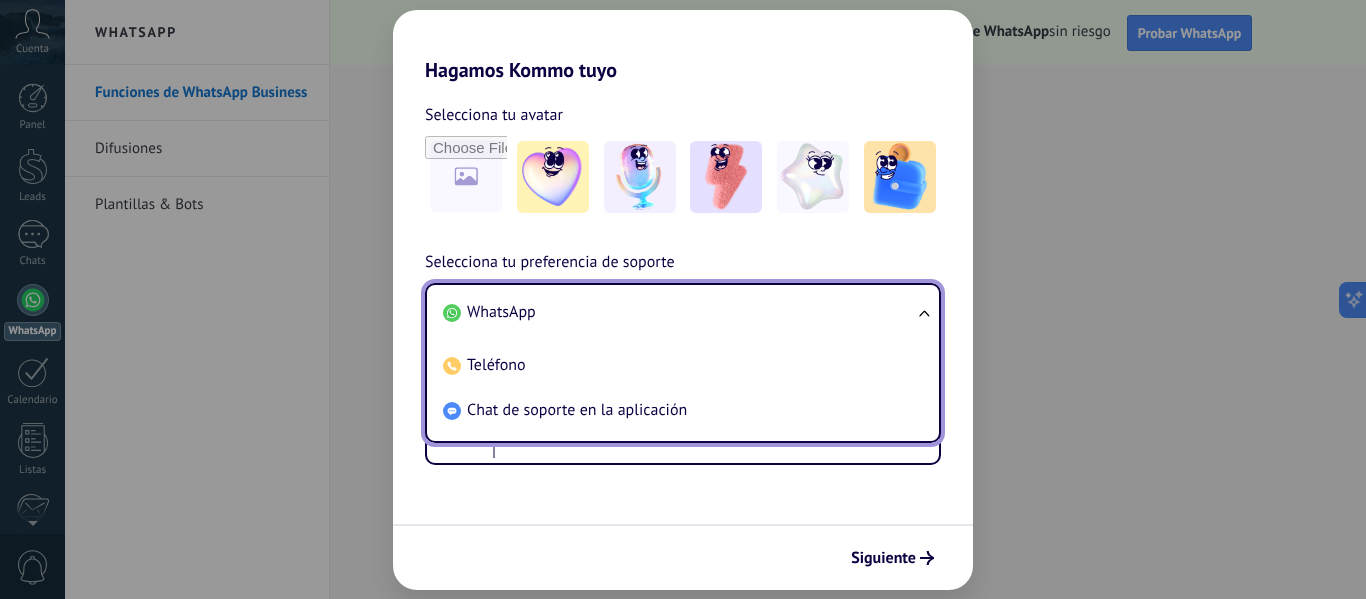 click on "Selecciona tu avatar Selecciona tu preferencia de soporte WhatsApp WhatsApp Teléfono Chat de soporte en la aplicación Número de teléfono Phone ***" at bounding box center [683, 273] 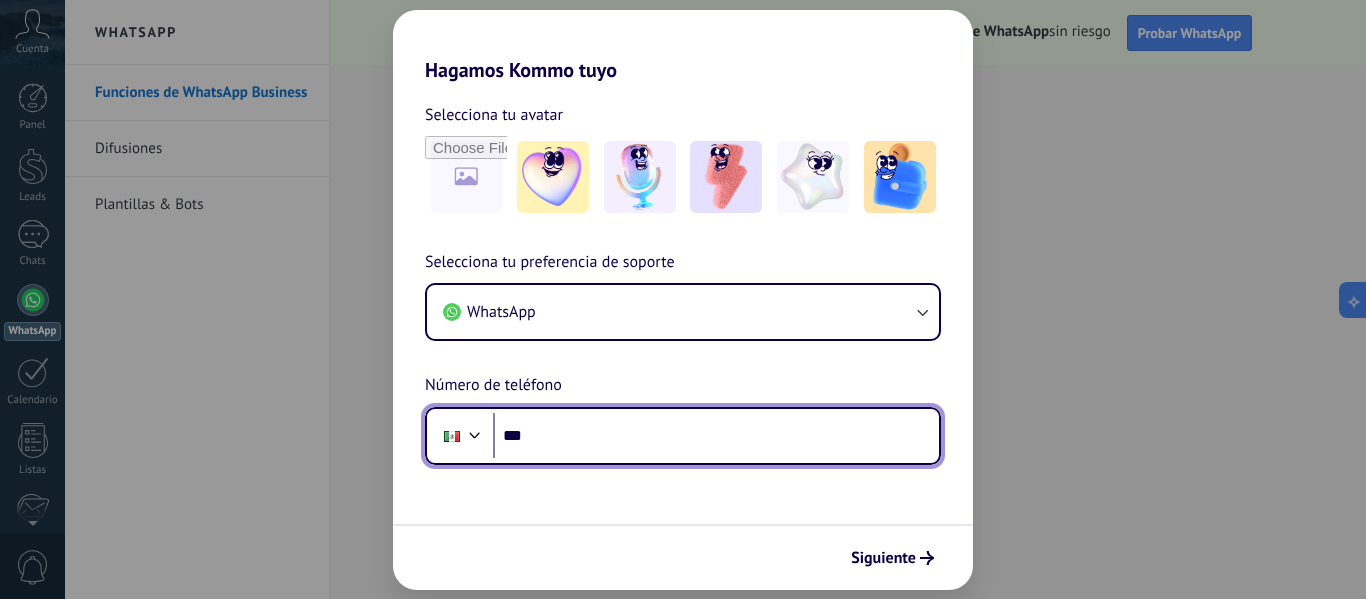 click on "***" at bounding box center (716, 436) 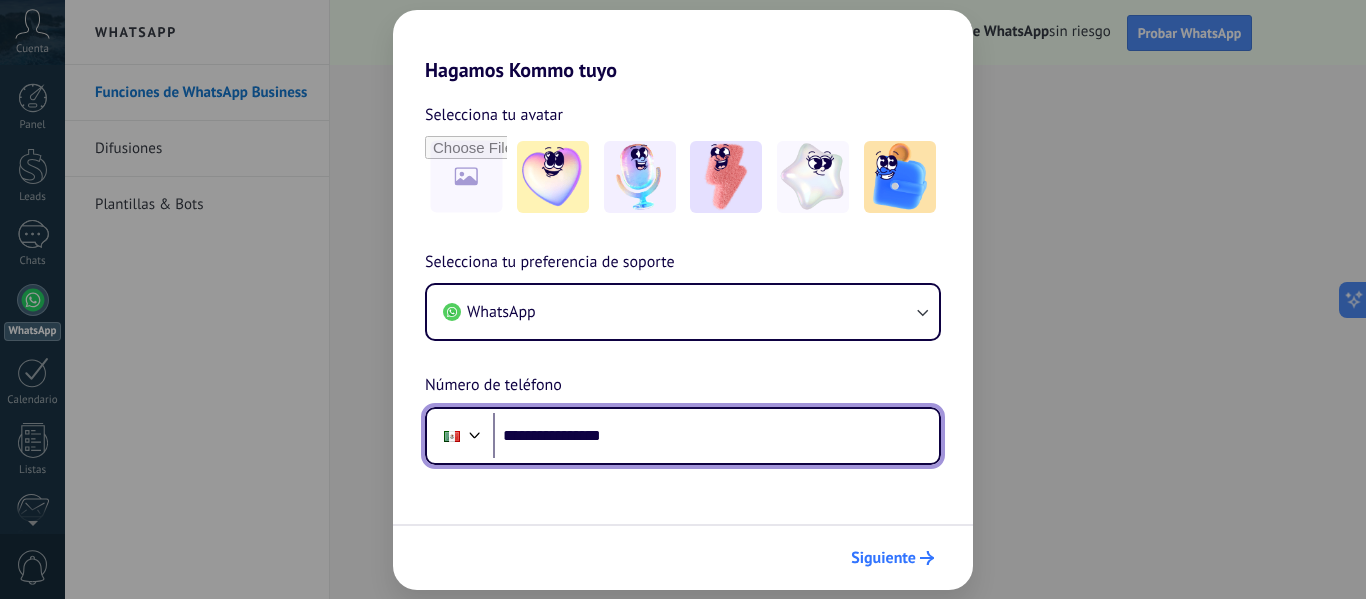 type on "**********" 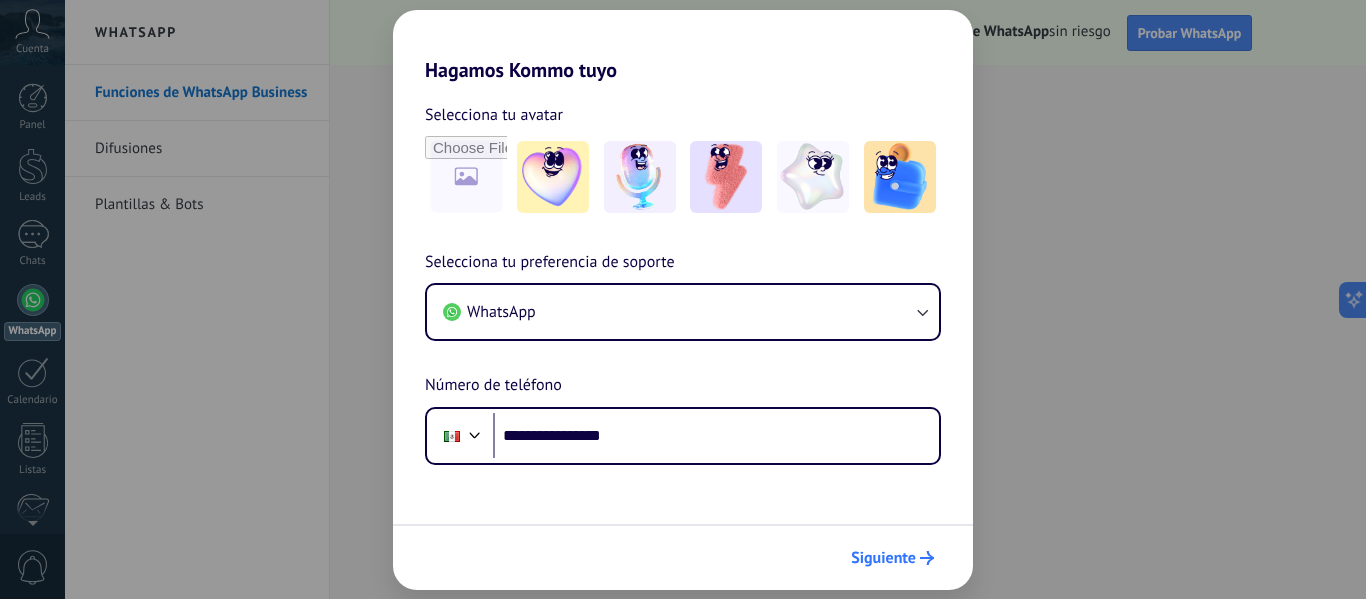 click on "Siguiente" at bounding box center (892, 558) 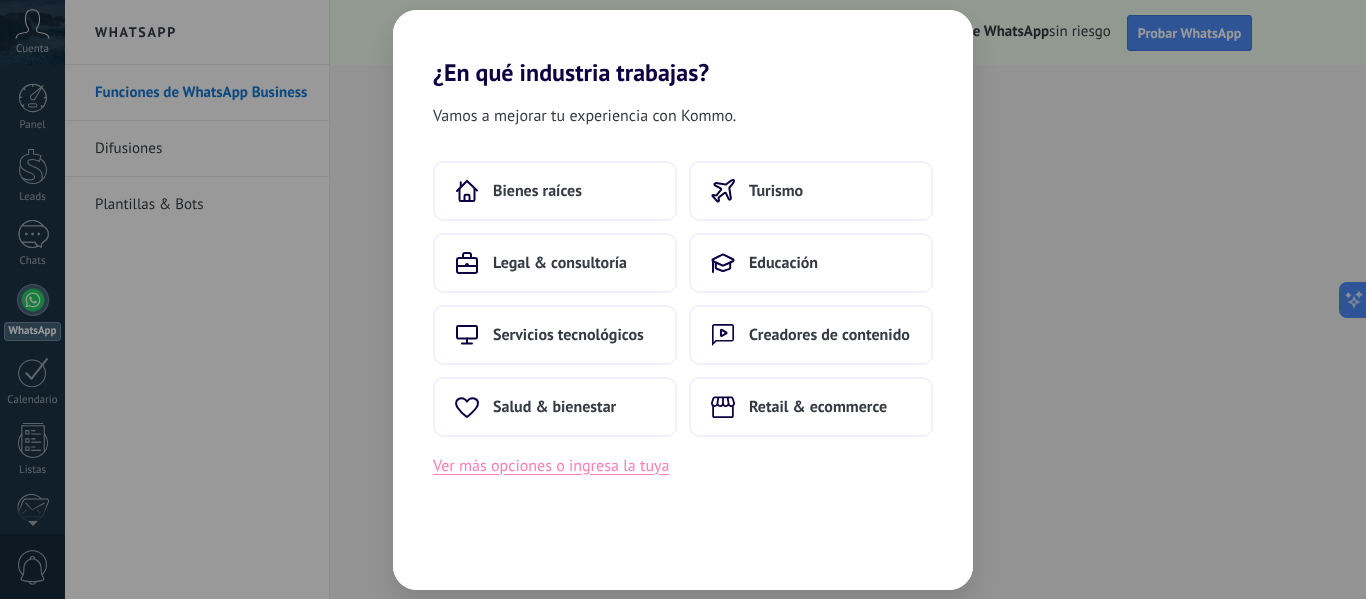 click on "Ver más opciones o ingresa la tuya" at bounding box center (551, 466) 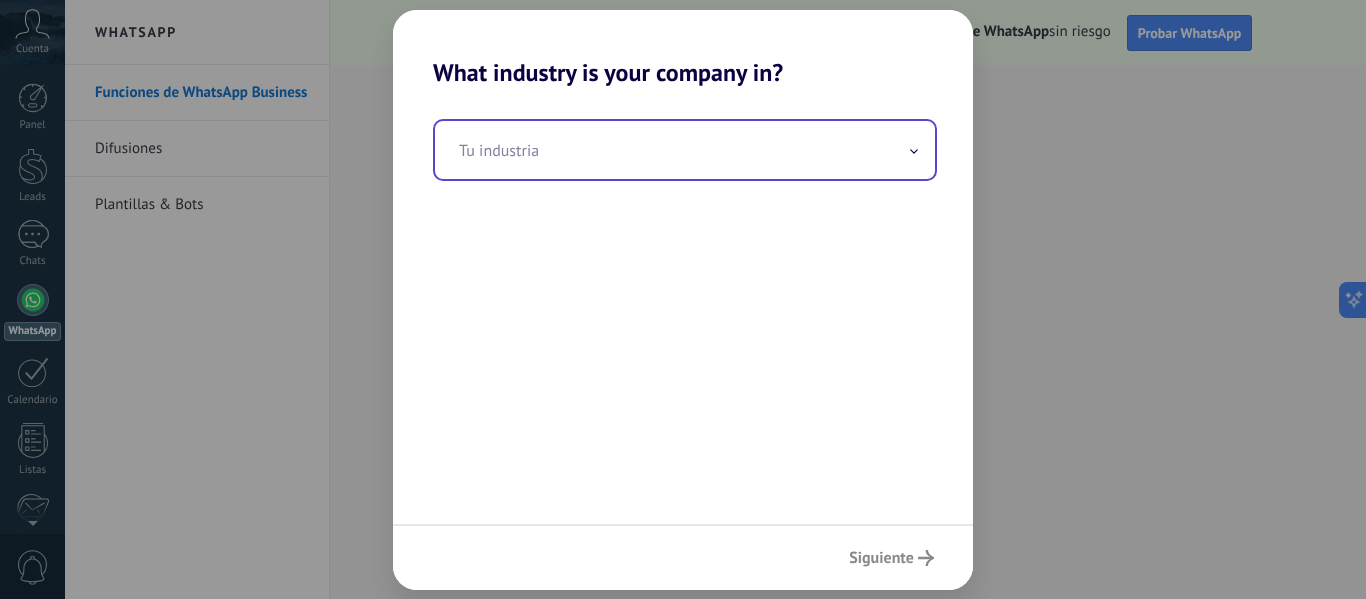 click at bounding box center [685, 150] 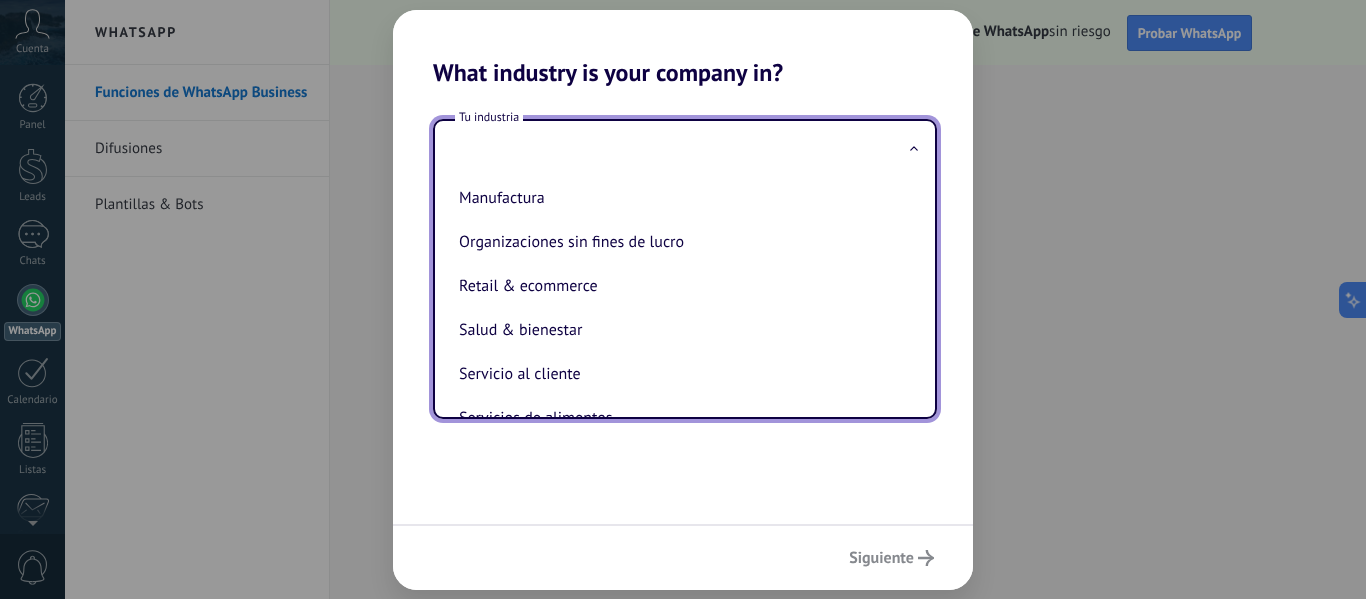 scroll, scrollTop: 277, scrollLeft: 0, axis: vertical 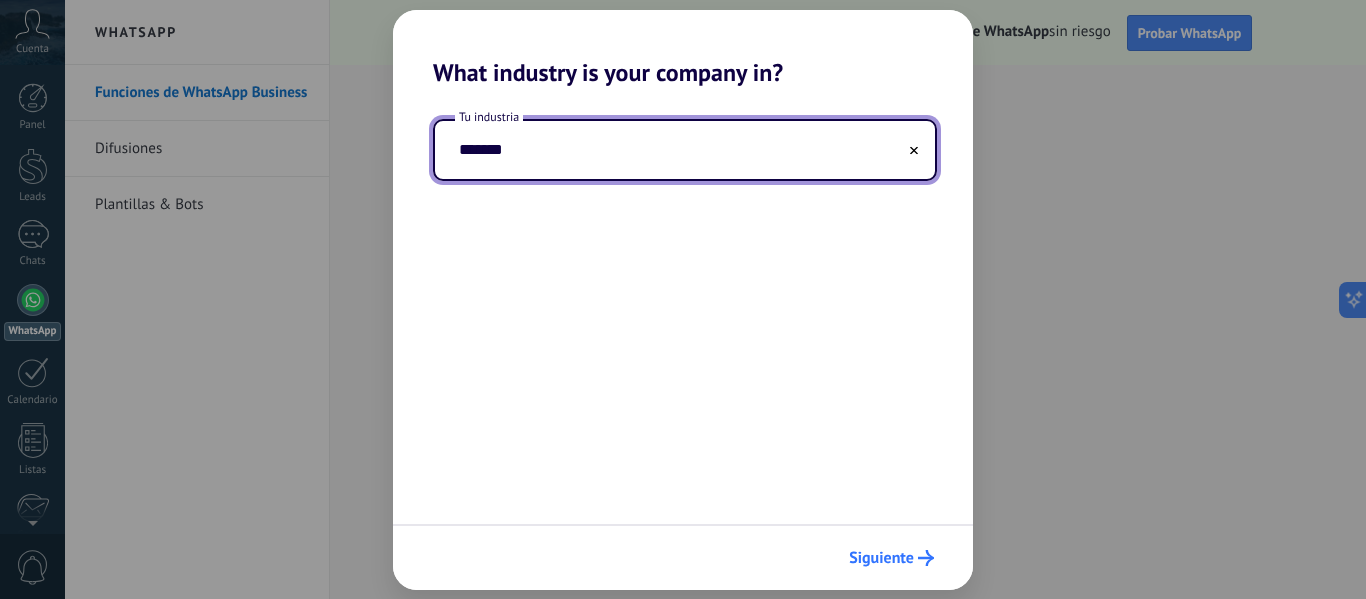 type on "*******" 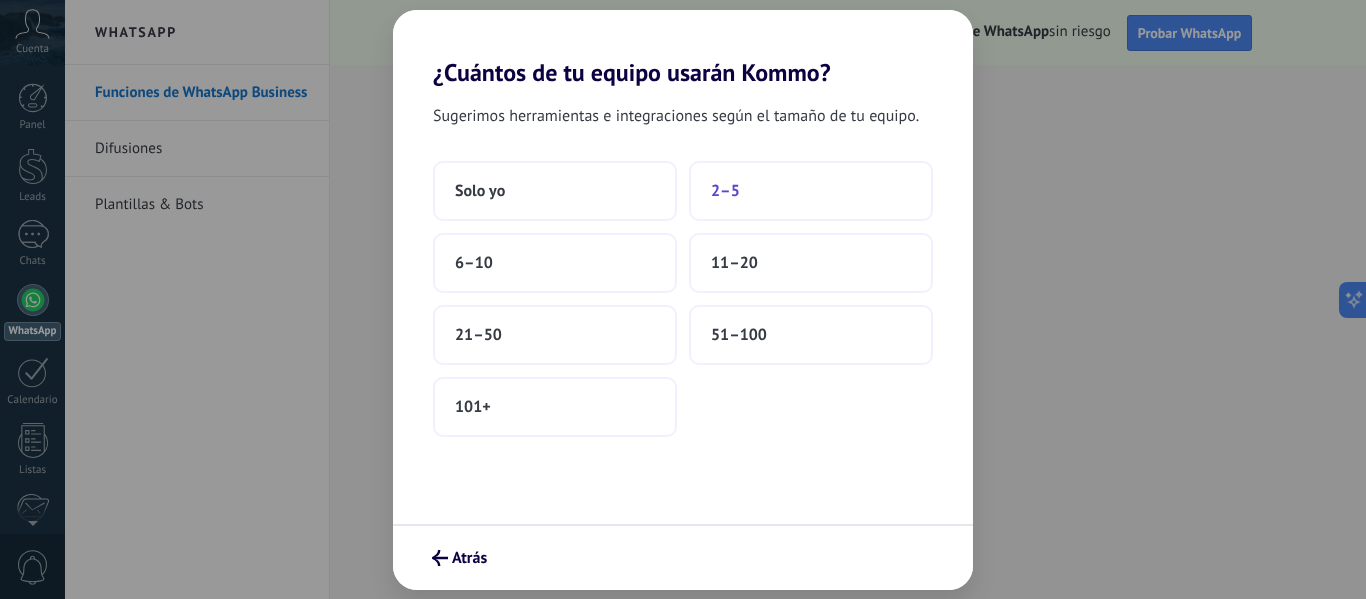 click on "2–5" at bounding box center (811, 191) 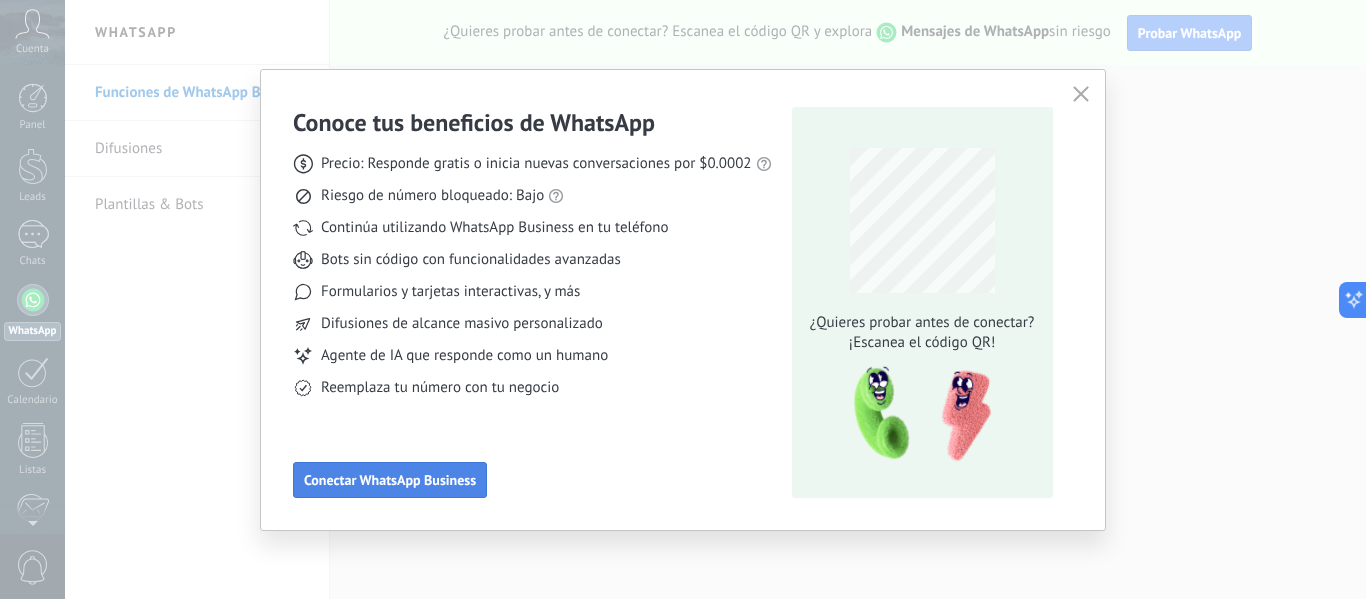 click on "Conectar WhatsApp Business" at bounding box center [390, 480] 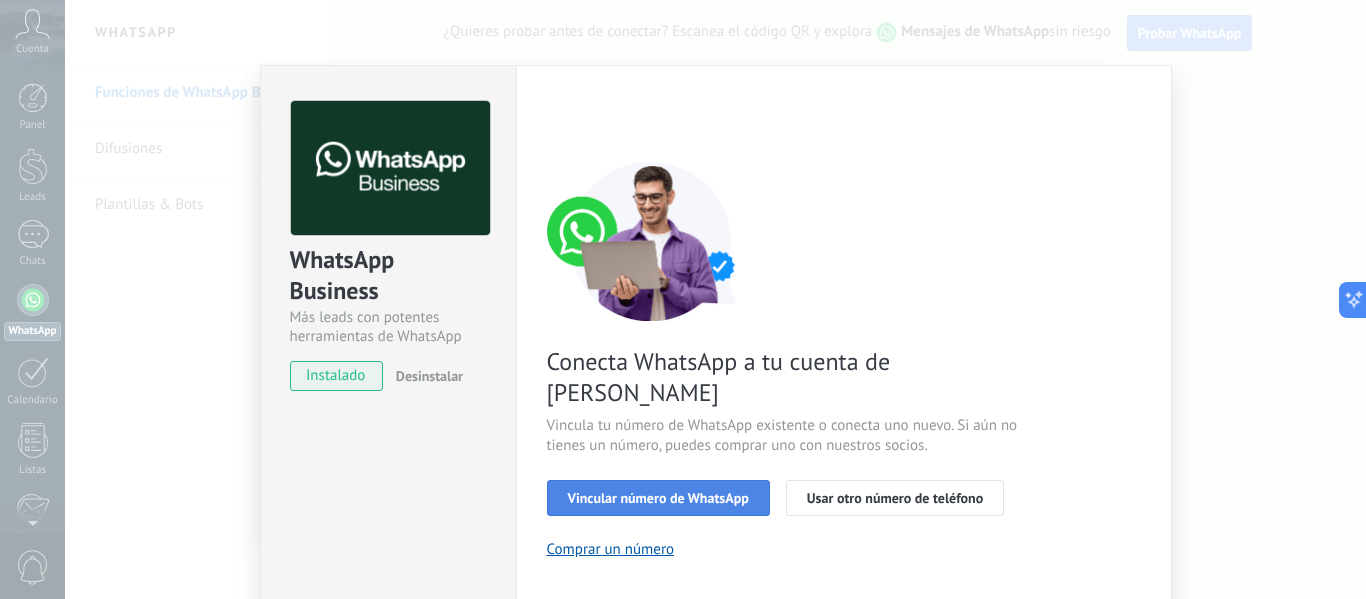 click on "Vincular número de WhatsApp" at bounding box center (658, 498) 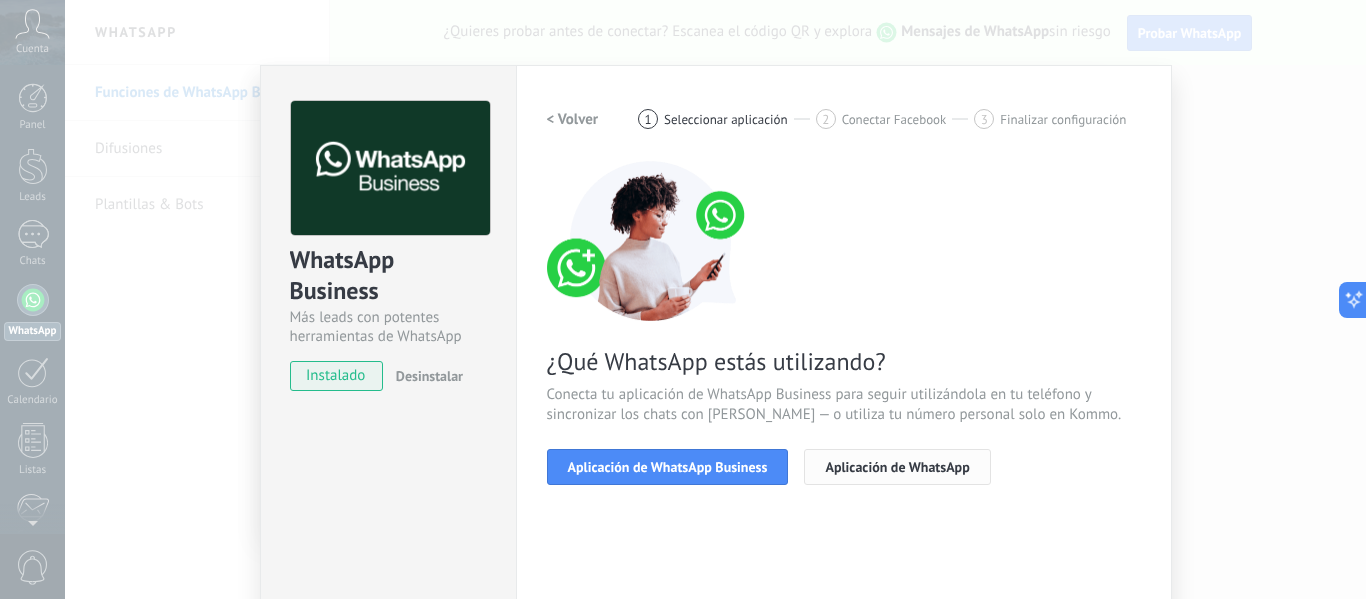 click on "Aplicación de WhatsApp" at bounding box center [897, 467] 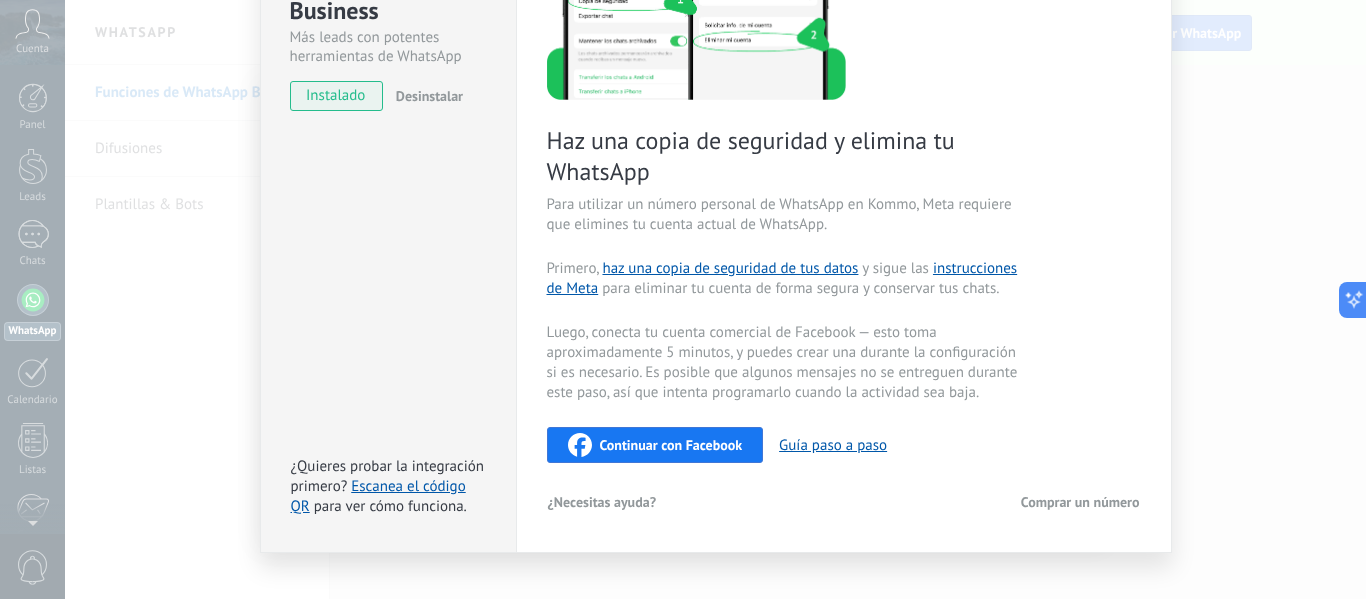 scroll, scrollTop: 308, scrollLeft: 0, axis: vertical 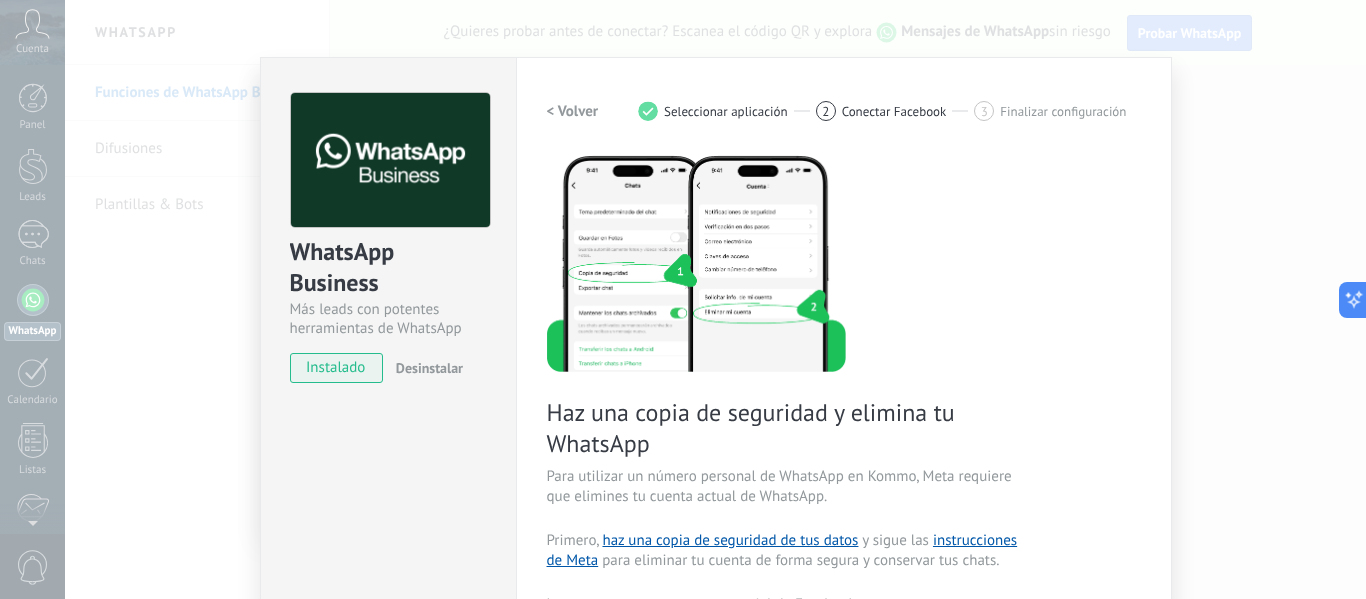 click on "< Volver" at bounding box center (573, 111) 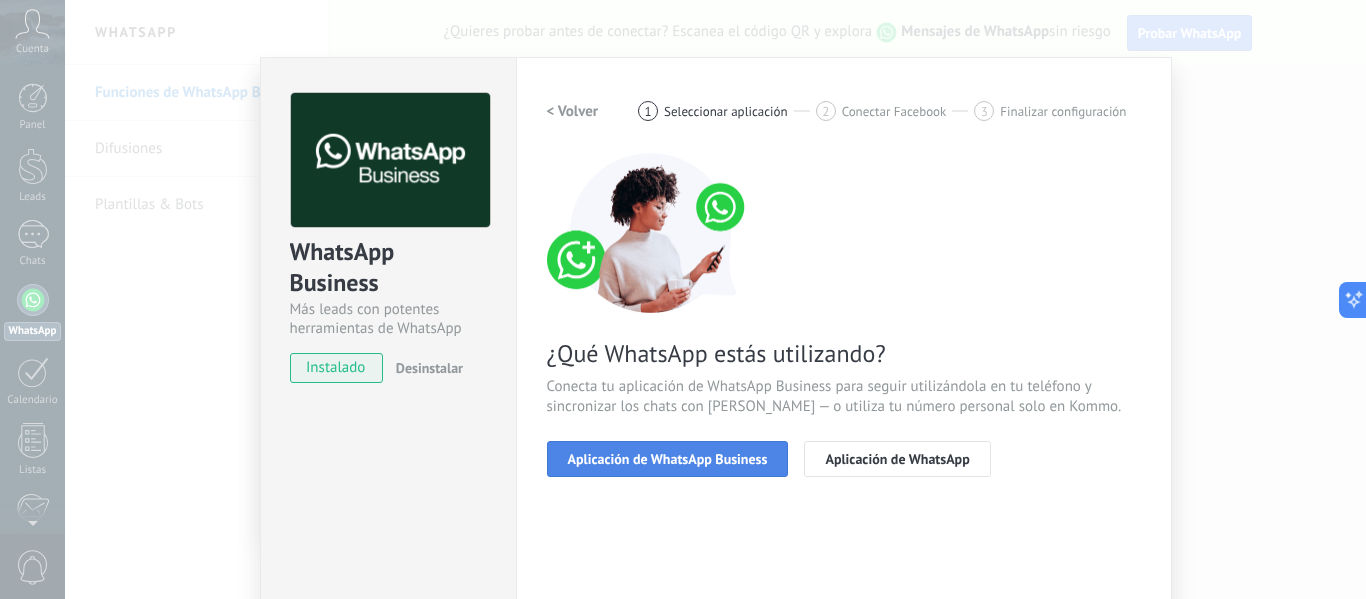 click on "Aplicación de WhatsApp Business" at bounding box center [668, 459] 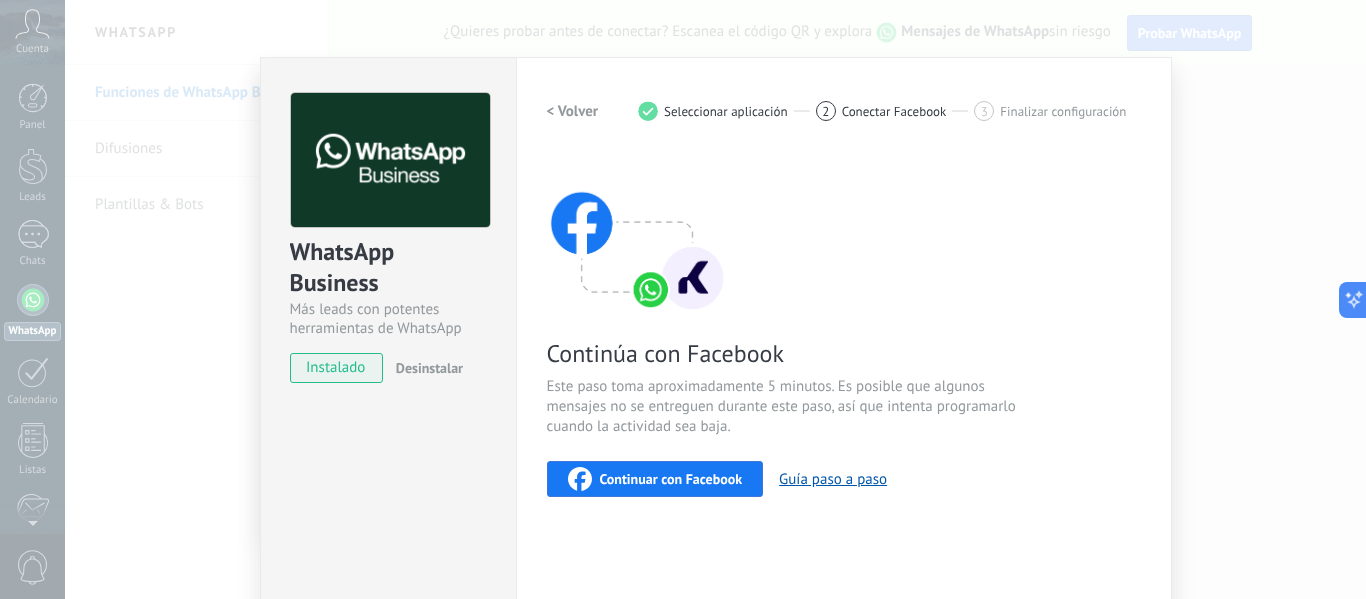 click on "Continuar con Facebook" at bounding box center (671, 479) 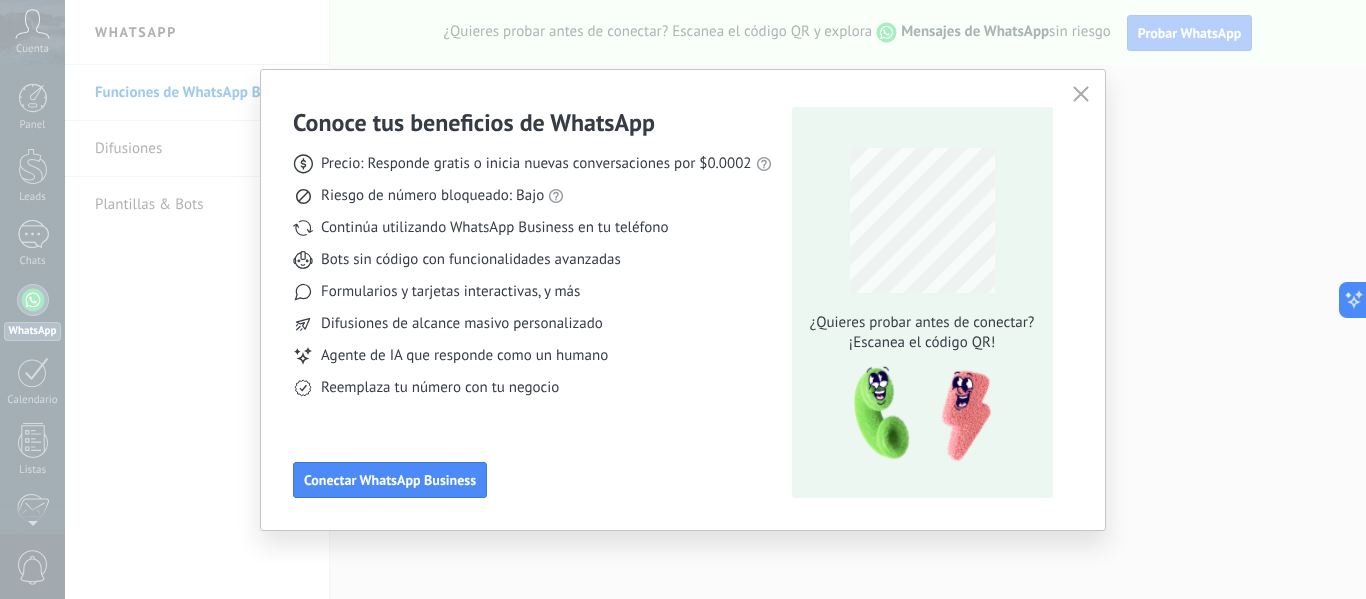 scroll, scrollTop: 0, scrollLeft: 0, axis: both 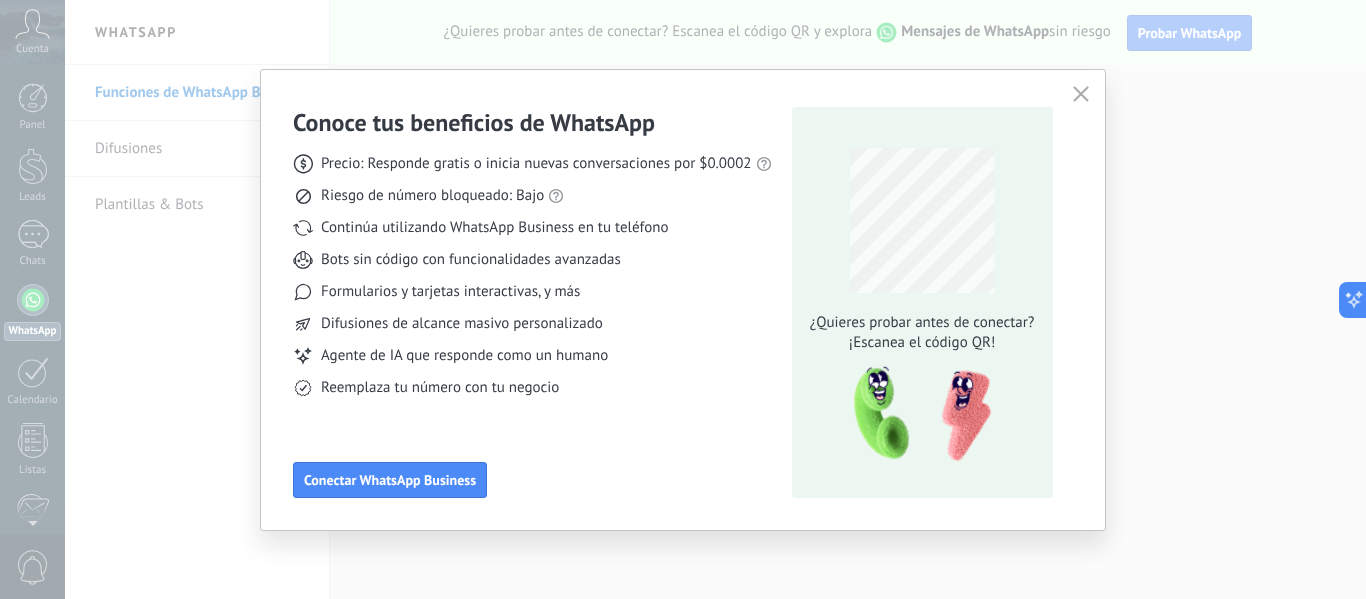 click 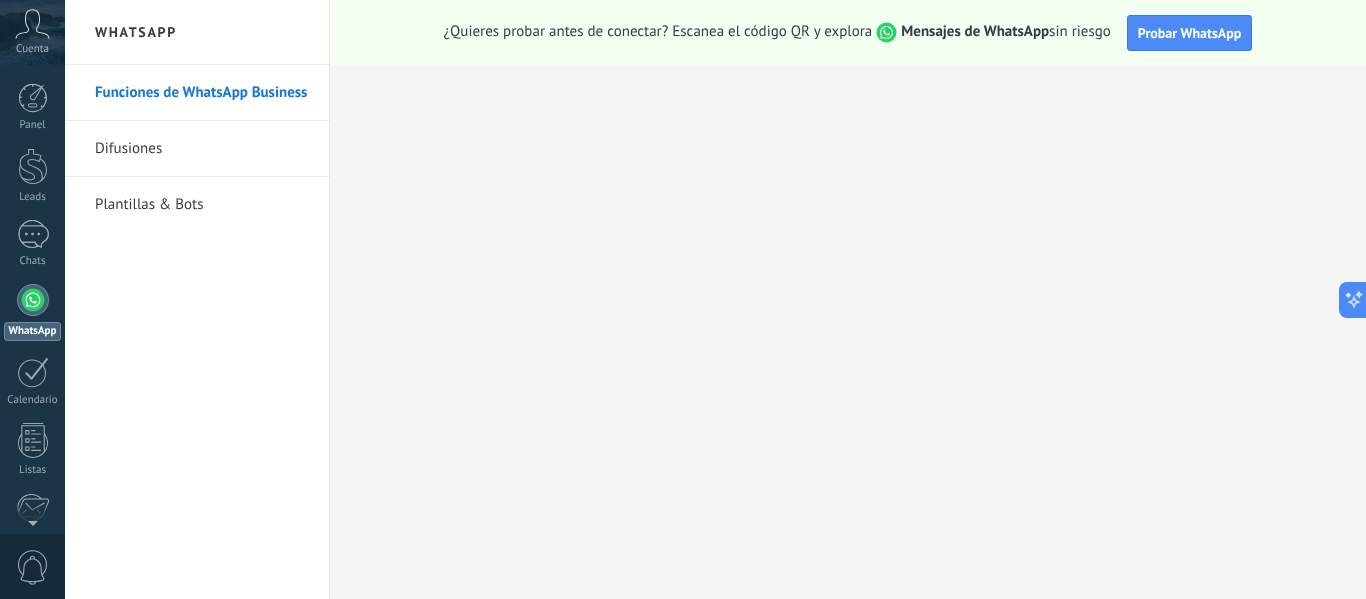scroll, scrollTop: 233, scrollLeft: 0, axis: vertical 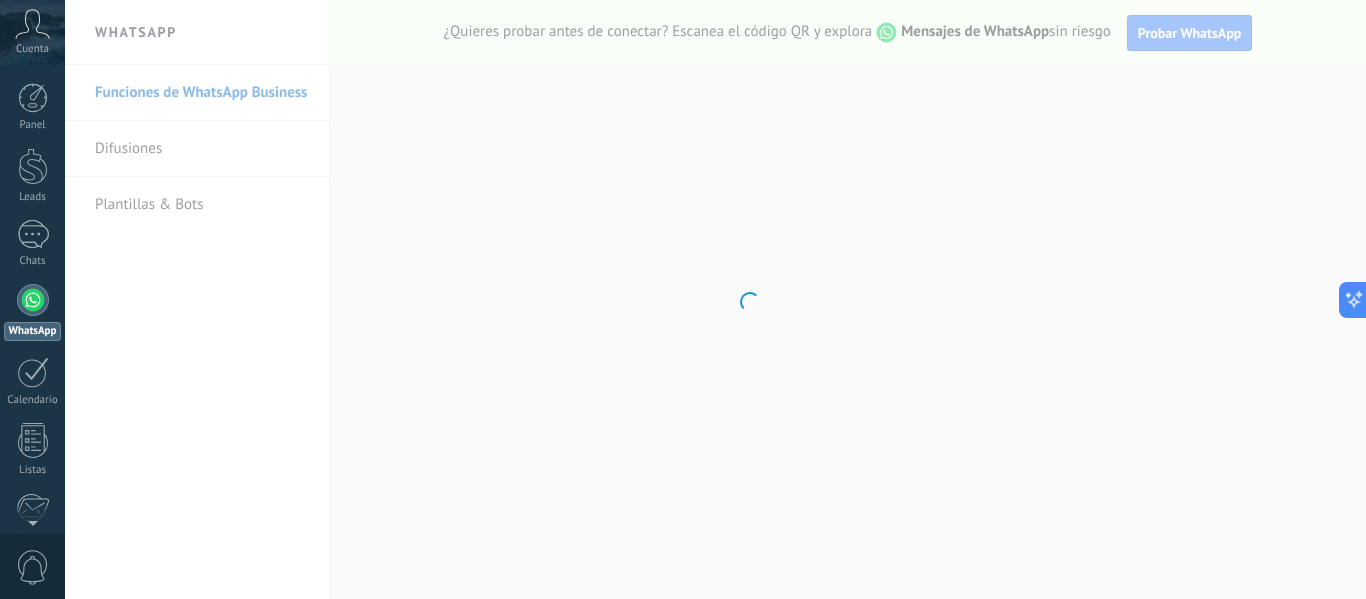 click 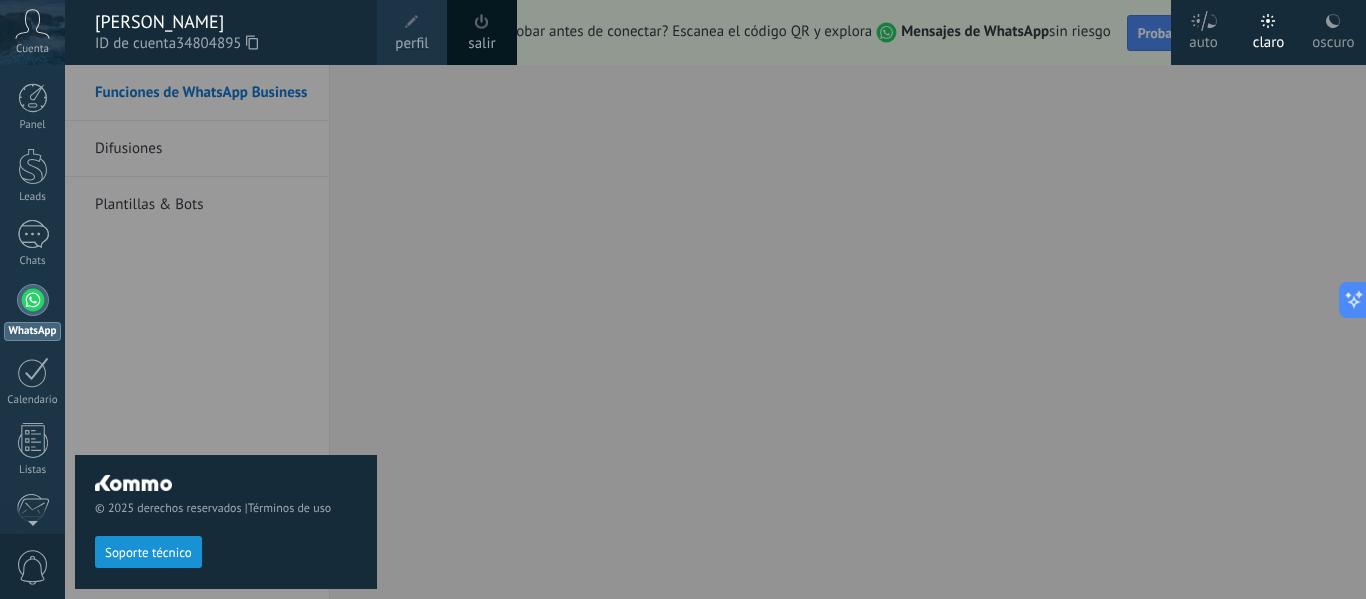 click on "©  2025  derechos reservados |  Términos de uso
Soporte técnico" at bounding box center [226, 332] 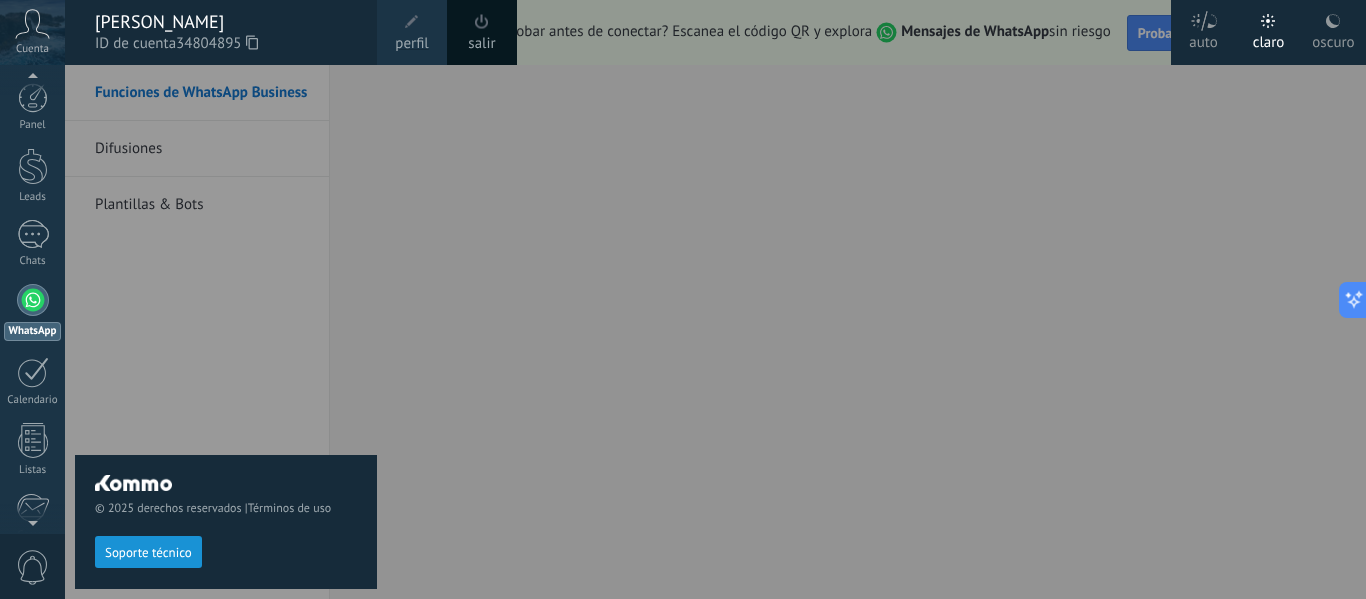 scroll, scrollTop: 6, scrollLeft: 0, axis: vertical 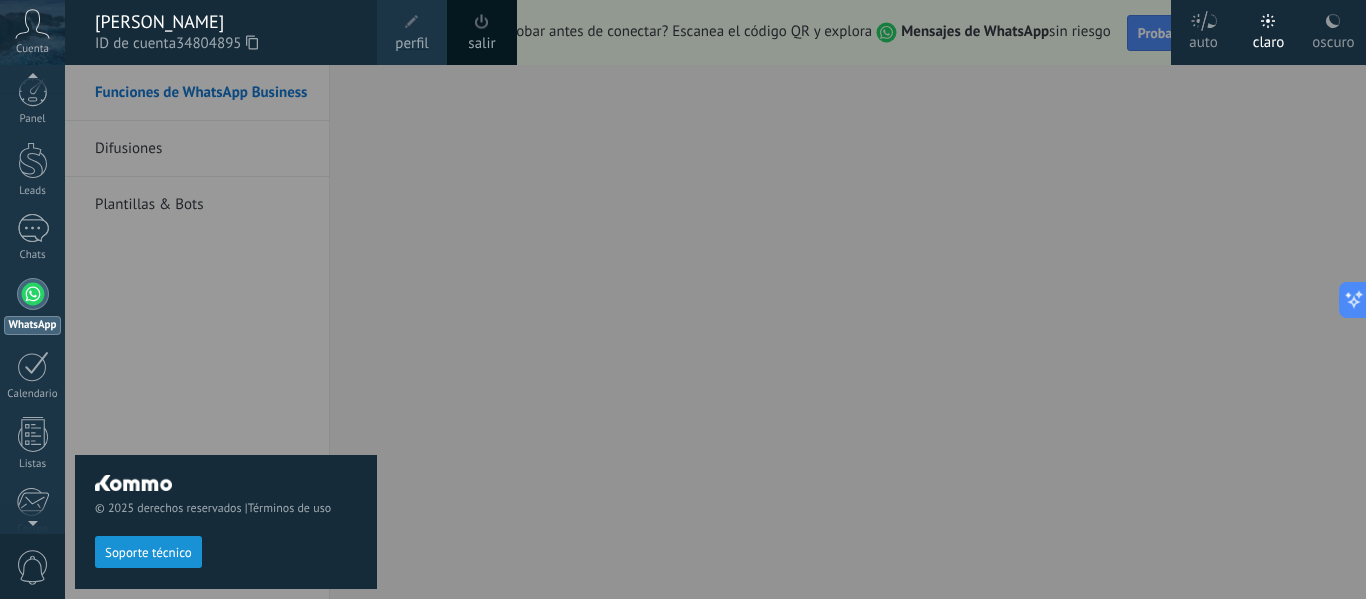 click on "©  2025  derechos reservados |  Términos de uso
Soporte técnico" at bounding box center [226, 332] 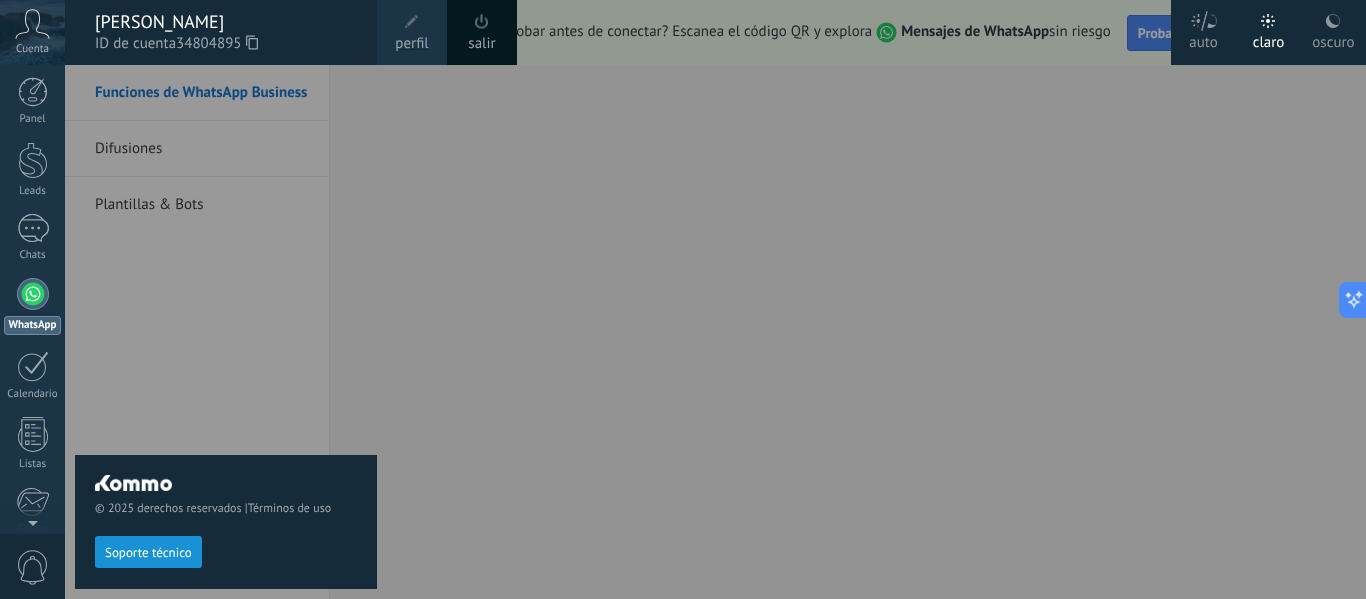 scroll, scrollTop: 0, scrollLeft: 0, axis: both 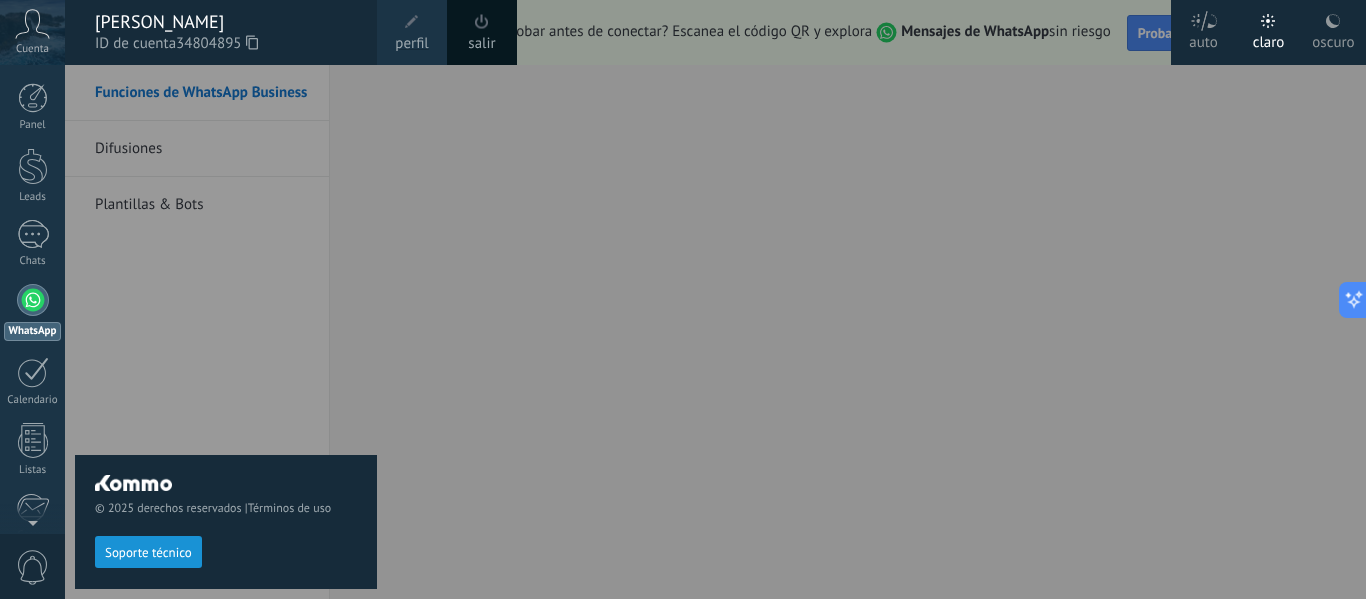 click on "©  2025  derechos reservados |  Términos de uso
Soporte técnico" at bounding box center (226, 332) 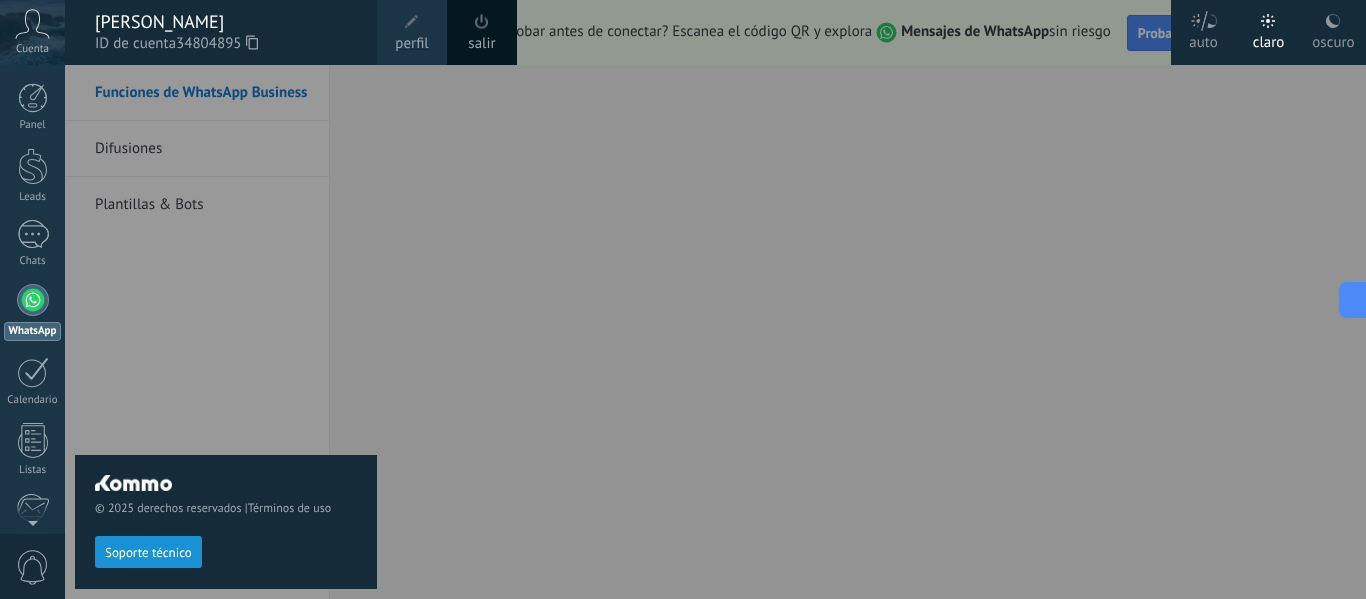 click at bounding box center (33, 300) 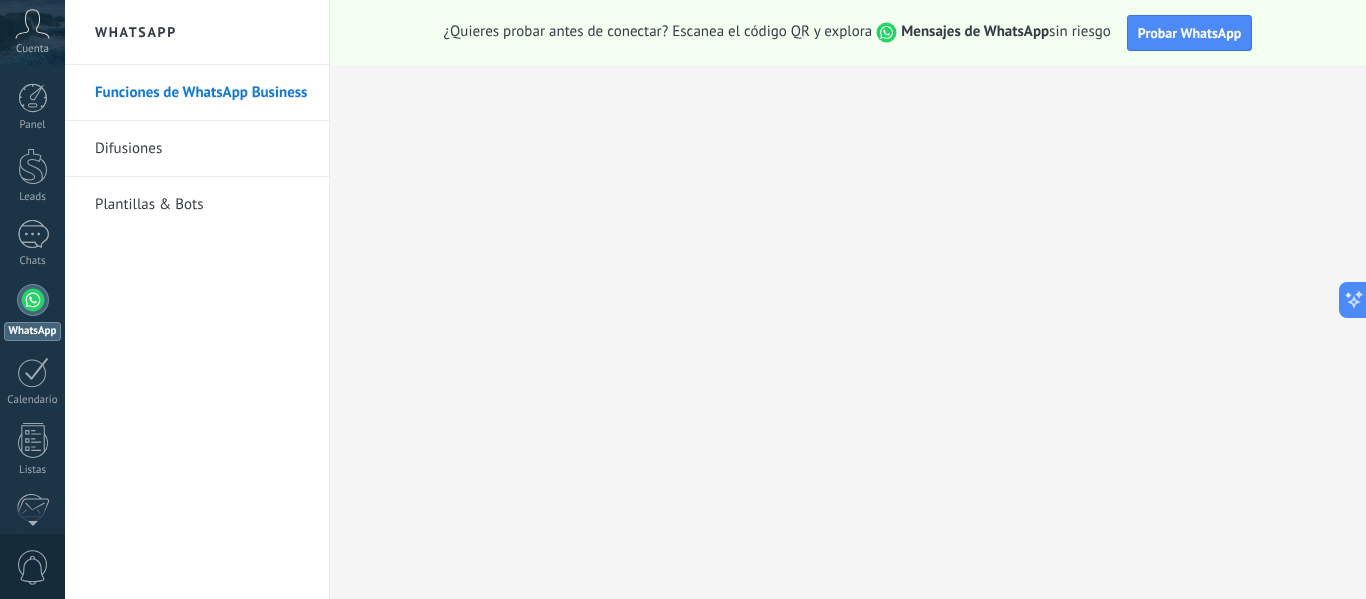 click at bounding box center [33, 300] 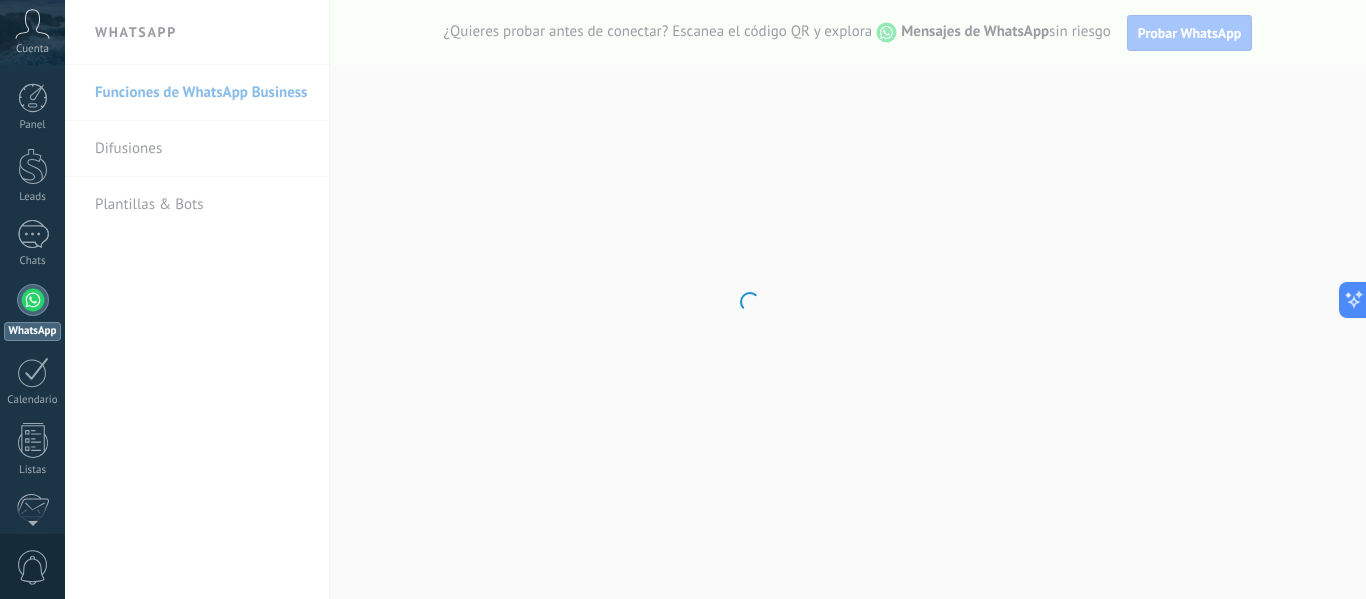 click on ".abccls-1,.abccls-2{fill-rule:evenodd}.abccls-2{fill:#fff} .abfcls-1{fill:none}.abfcls-2{fill:#fff} .abncls-1{isolation:isolate}.abncls-2{opacity:.06}.abncls-2,.abncls-3,.abncls-6{mix-blend-mode:multiply}.abncls-3{opacity:.15}.abncls-4,.abncls-8{fill:#fff}.abncls-5{fill:url(#abnlinear-gradient)}.abncls-6{opacity:.04}.abncls-7{fill:url(#abnlinear-gradient-2)}.abncls-8{fill-rule:evenodd} .abqst0{fill:#ffa200} .abwcls-1{fill:#252525} .cls-1{isolation:isolate} .acicls-1{fill:none} .aclcls-1{fill:#232323} .acnst0{display:none} .addcls-1,.addcls-2{fill:none;stroke-miterlimit:10}.addcls-1{stroke:#dfe0e5}.addcls-2{stroke:#a1a7ab} .adecls-1,.adecls-2{fill:none;stroke-miterlimit:10}.adecls-1{stroke:#dfe0e5}.adecls-2{stroke:#a1a7ab} .adqcls-1{fill:#8591a5;fill-rule:evenodd} .aeccls-1{fill:#5c9f37} .aeecls-1{fill:#f86161} .aejcls-1{fill:#8591a5;fill-rule:evenodd} .aekcls-1{fill-rule:evenodd} .aelcls-1{fill-rule:evenodd;fill:currentColor} .aemcls-1{fill-rule:evenodd;fill:currentColor} .aencls-2{fill:#f86161;opacity:.3}" at bounding box center [683, 299] 